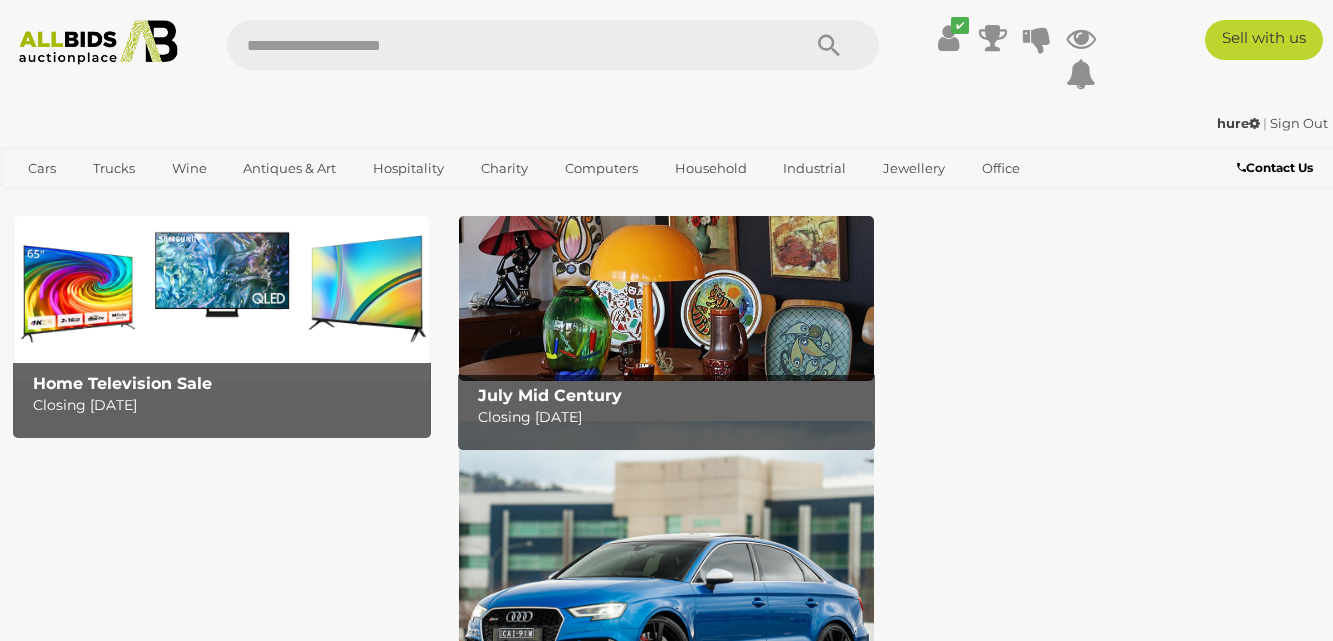 scroll, scrollTop: 0, scrollLeft: 0, axis: both 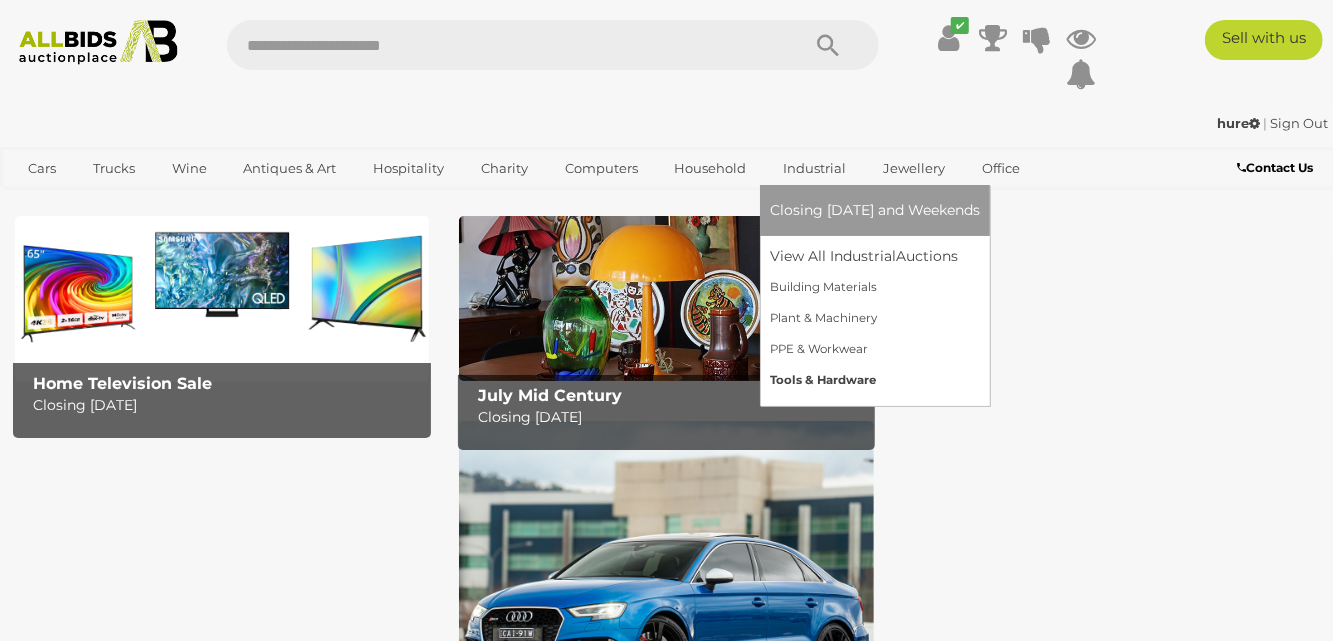 click on "Tools & Hardware" at bounding box center [875, 380] 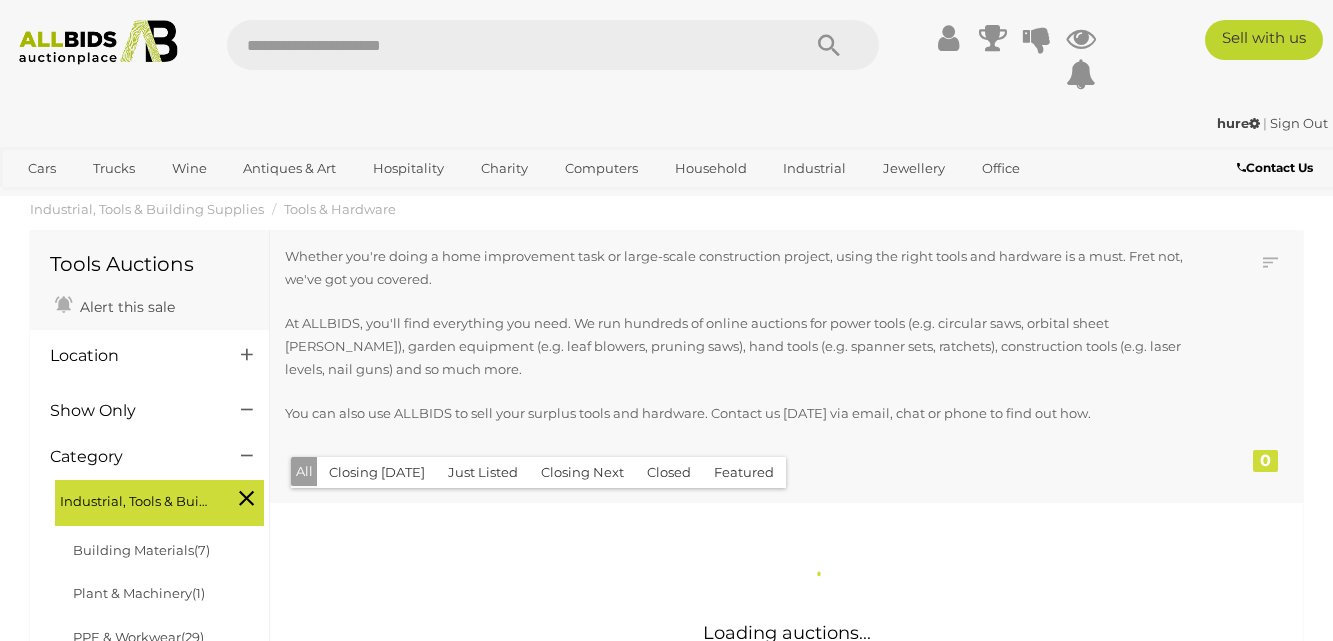 scroll, scrollTop: 0, scrollLeft: 0, axis: both 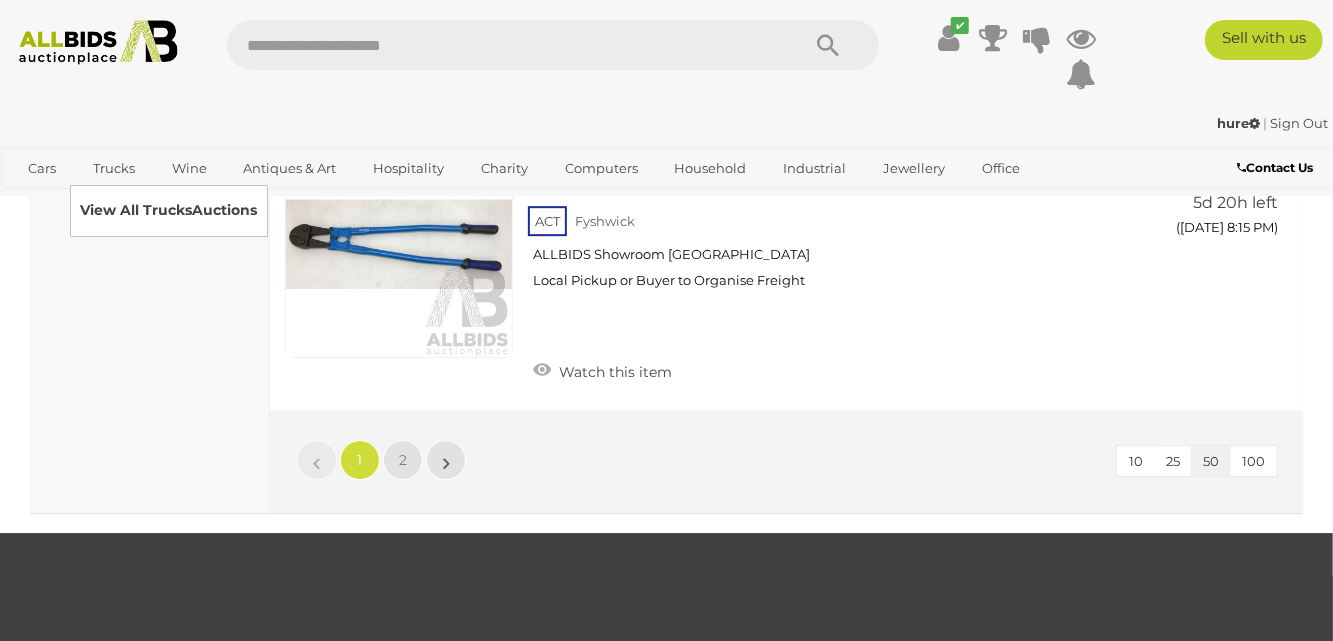 click on "View All Trucks  Auctions" at bounding box center (168, 210) 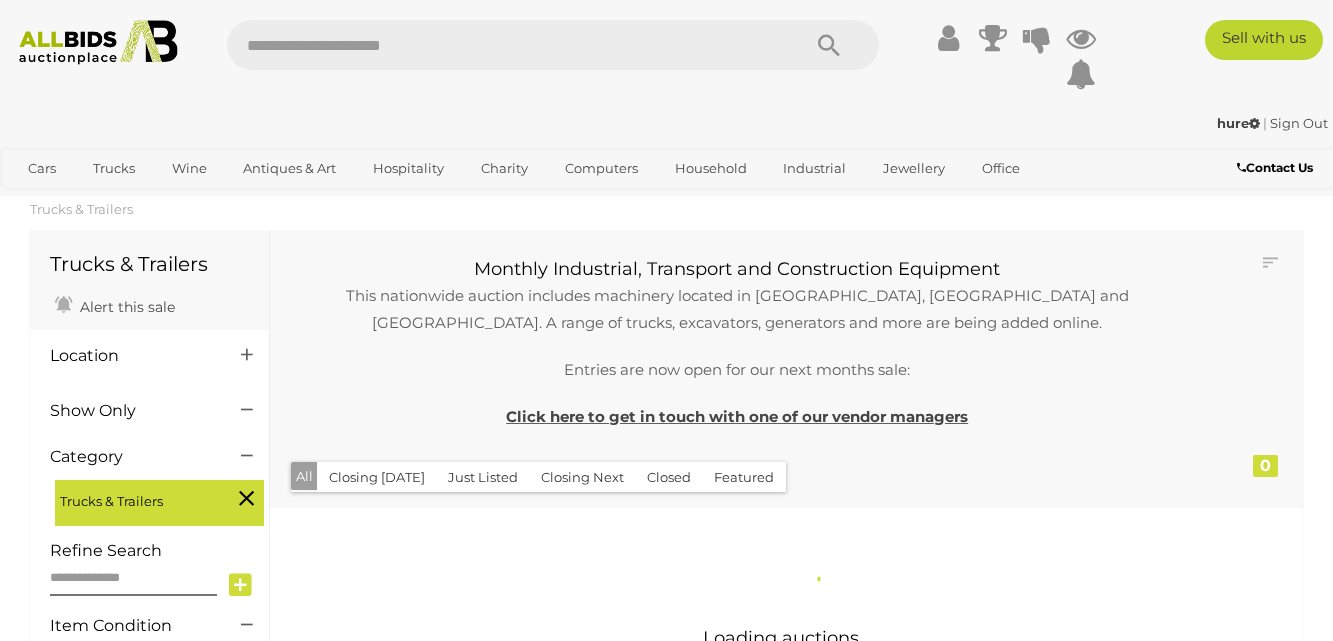 scroll, scrollTop: 0, scrollLeft: 0, axis: both 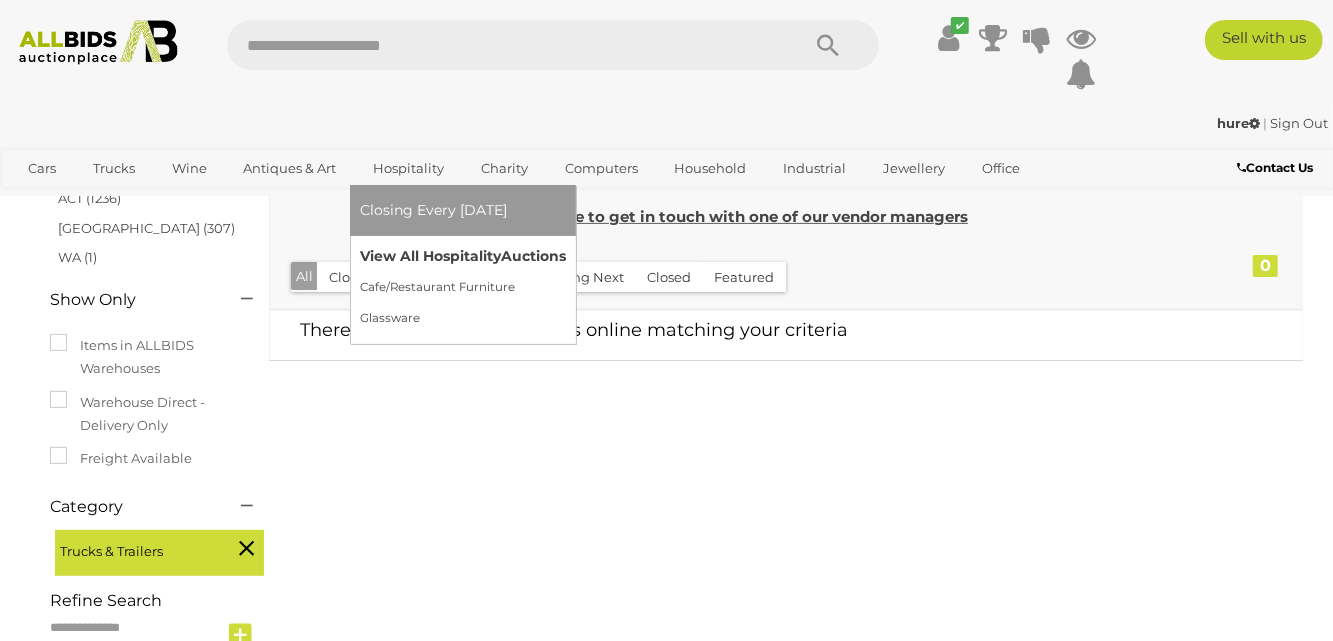 click on "View All Hospitality  Auctions" at bounding box center (463, 256) 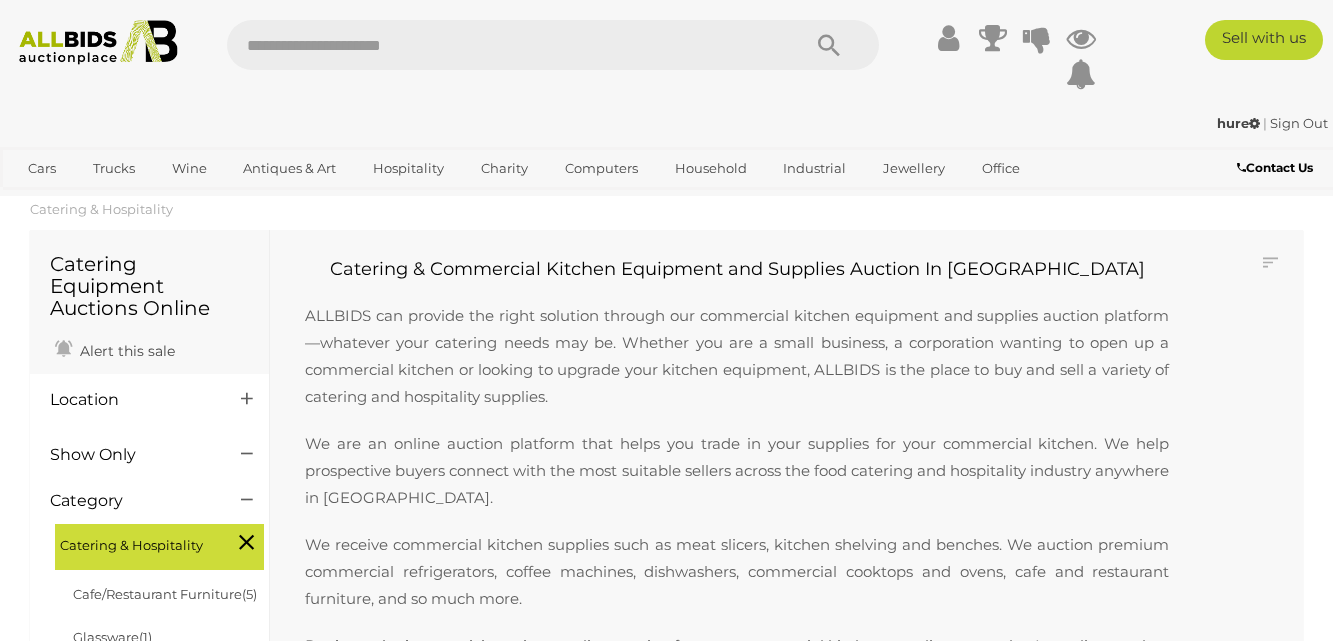 scroll, scrollTop: 0, scrollLeft: 0, axis: both 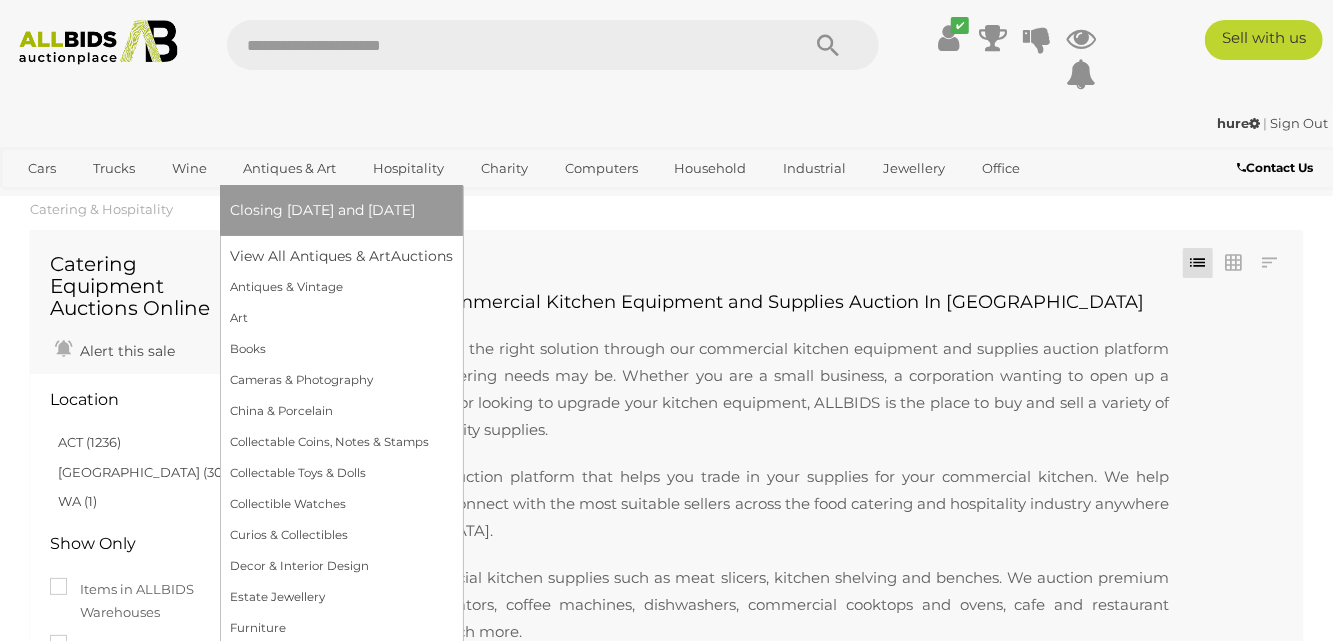 click on "Antiques & Art" at bounding box center [289, 168] 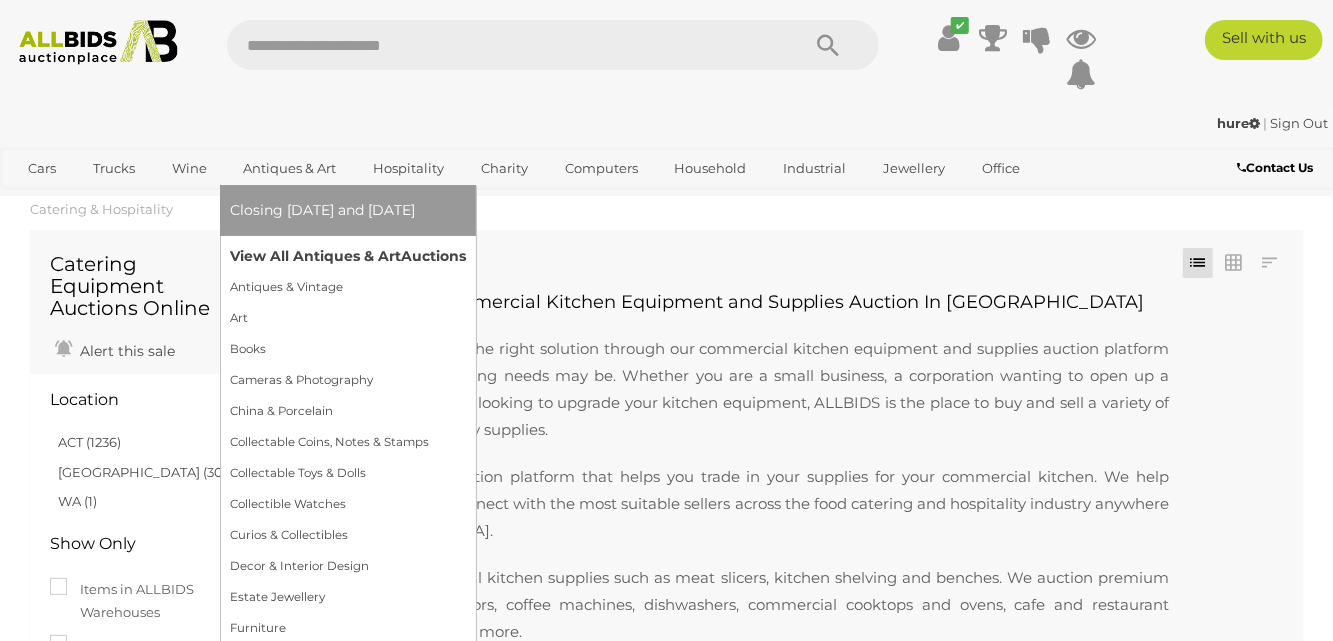 click on "View All Antiques & Art  Auctions" at bounding box center [348, 256] 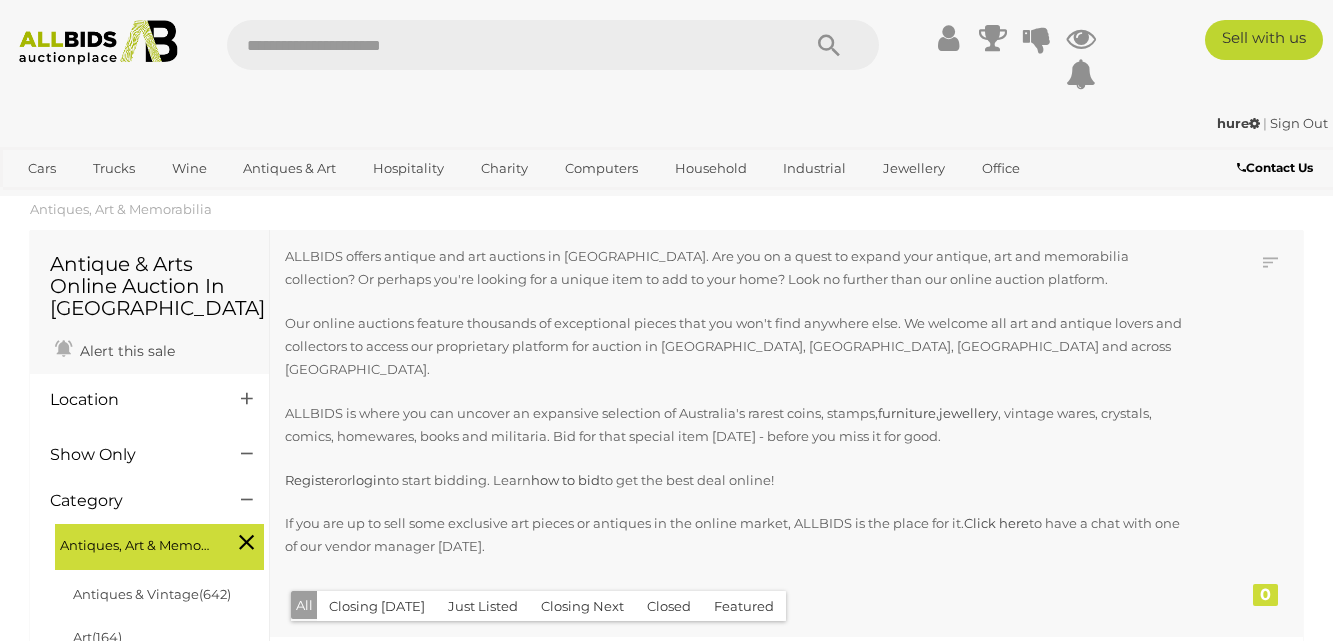 scroll, scrollTop: 0, scrollLeft: 0, axis: both 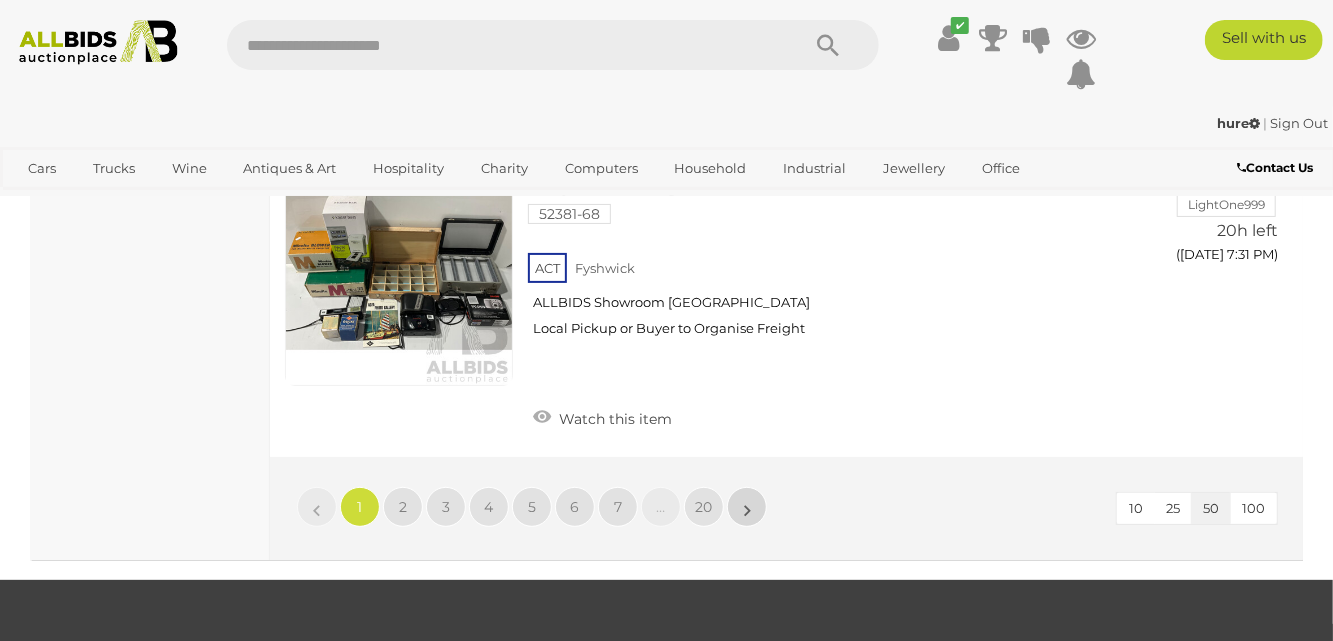 click on "»" at bounding box center (747, 507) 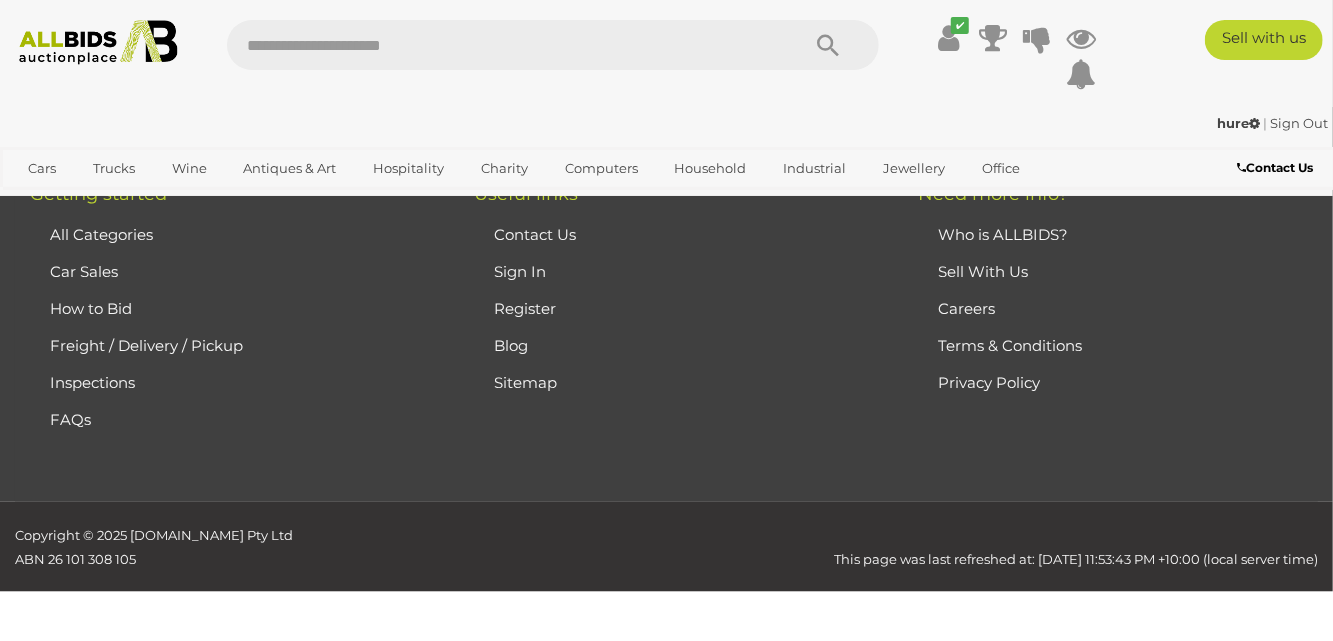 scroll, scrollTop: 446, scrollLeft: 0, axis: vertical 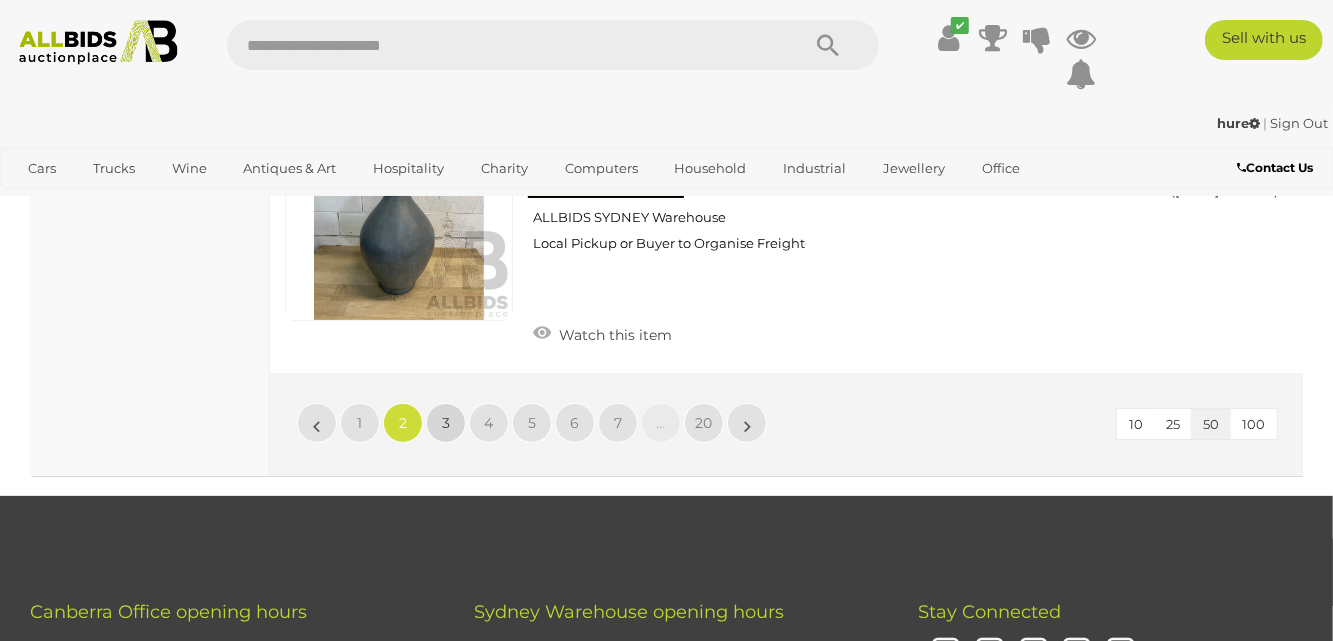 click on "3" at bounding box center [446, 423] 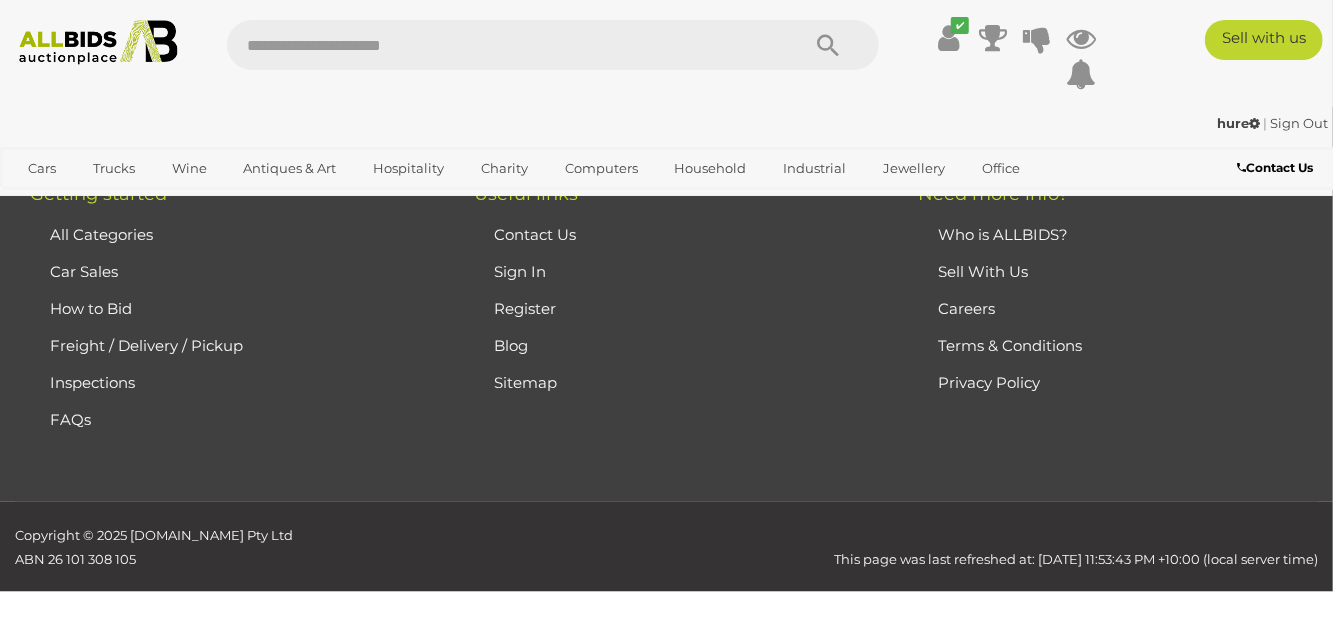 click on "Loading auctions..." at bounding box center [786, -1470] 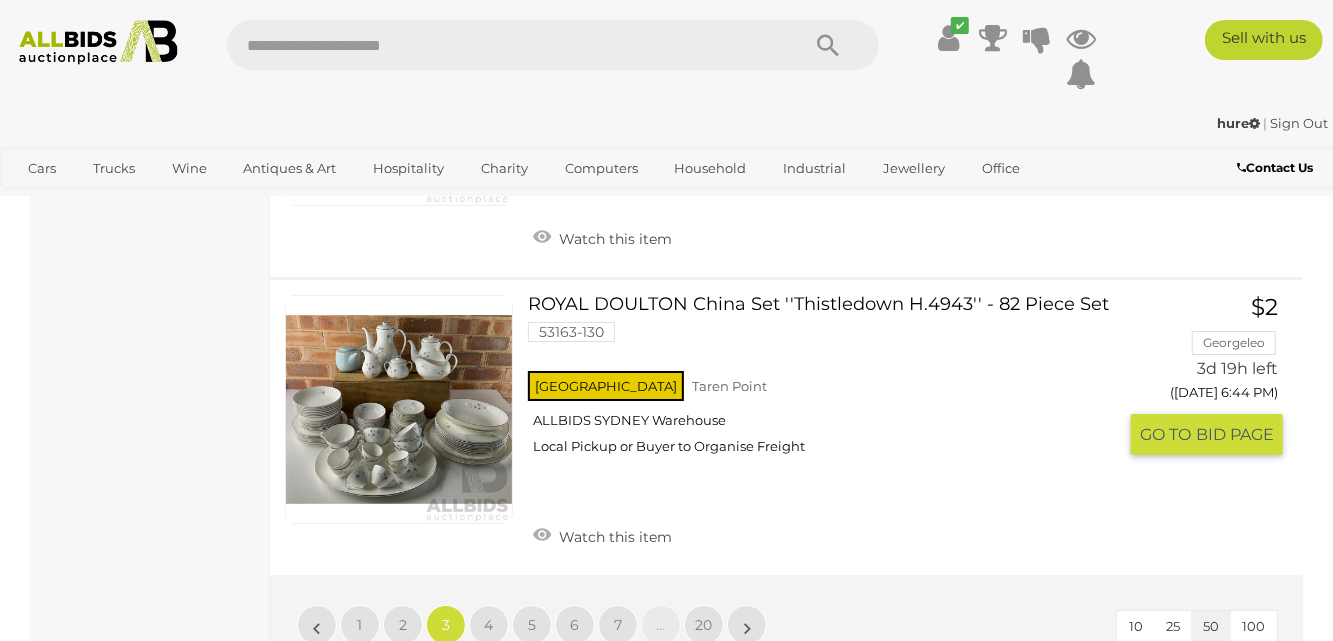 scroll, scrollTop: 15846, scrollLeft: 0, axis: vertical 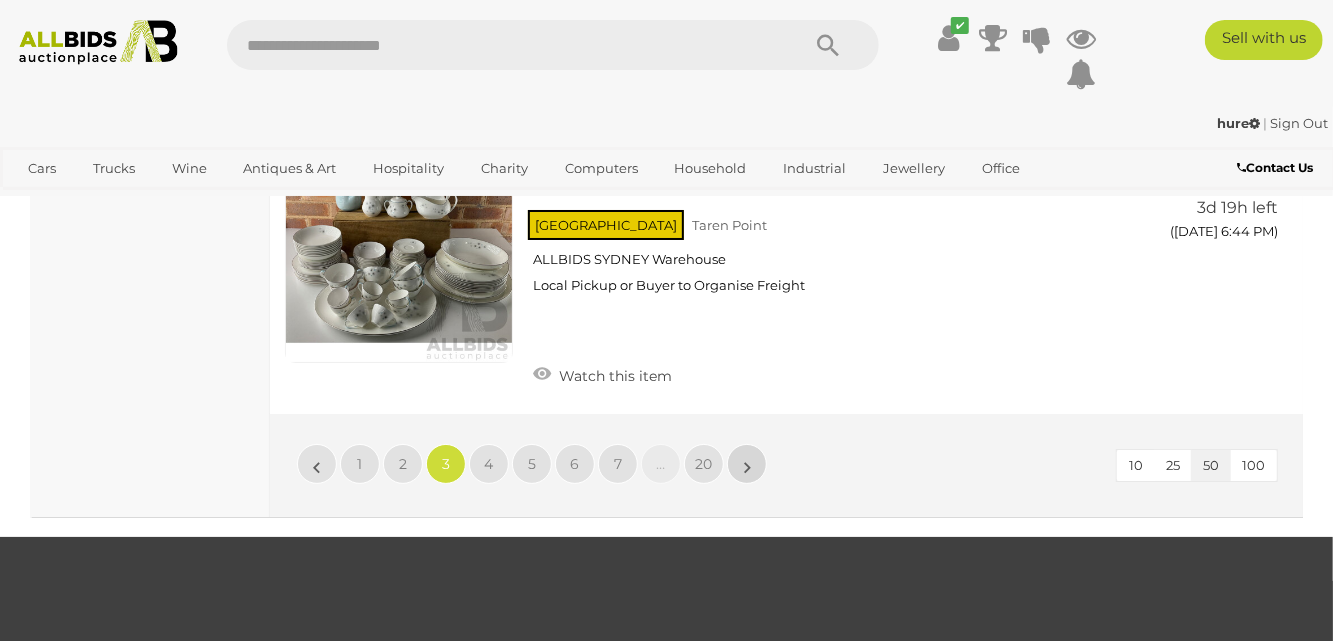click on "»" at bounding box center [747, 464] 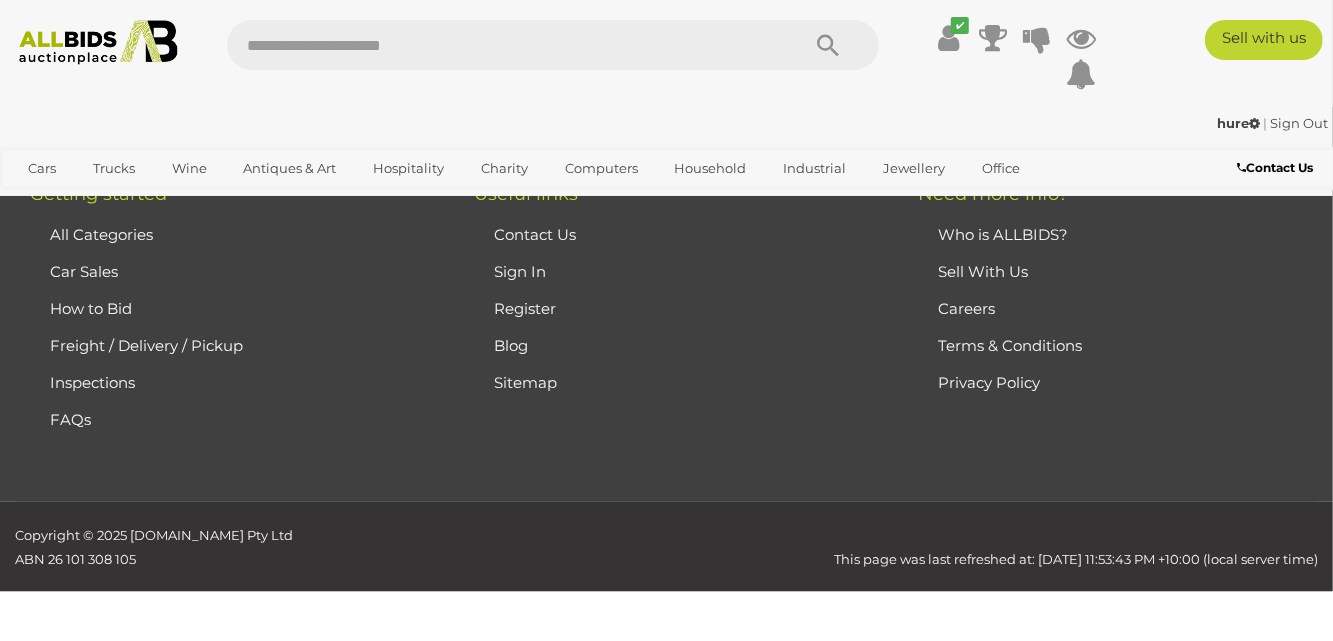 scroll, scrollTop: 446, scrollLeft: 0, axis: vertical 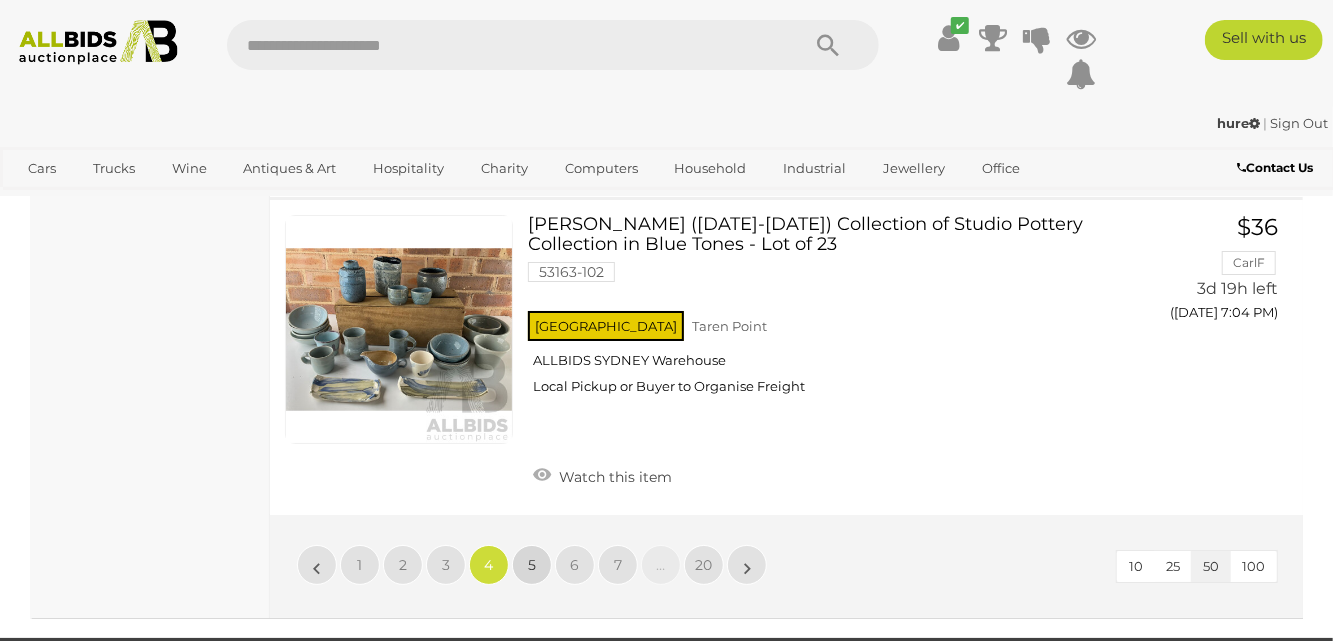 click on "5" at bounding box center (532, 565) 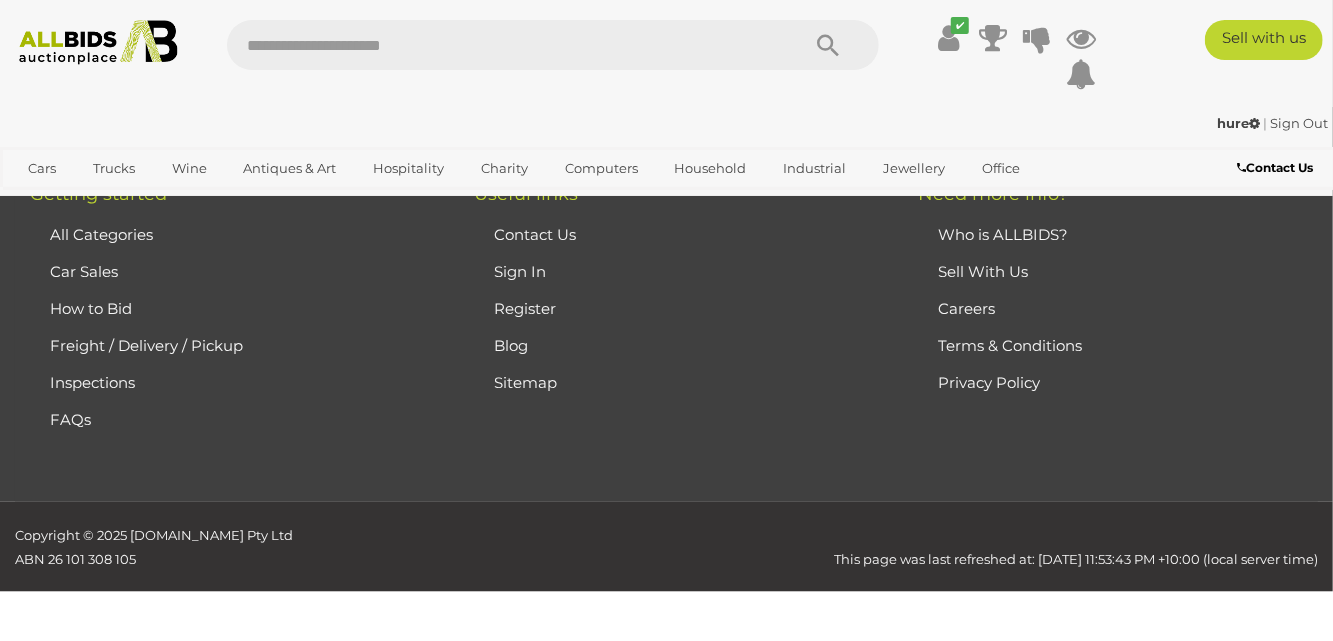 scroll, scrollTop: 446, scrollLeft: 0, axis: vertical 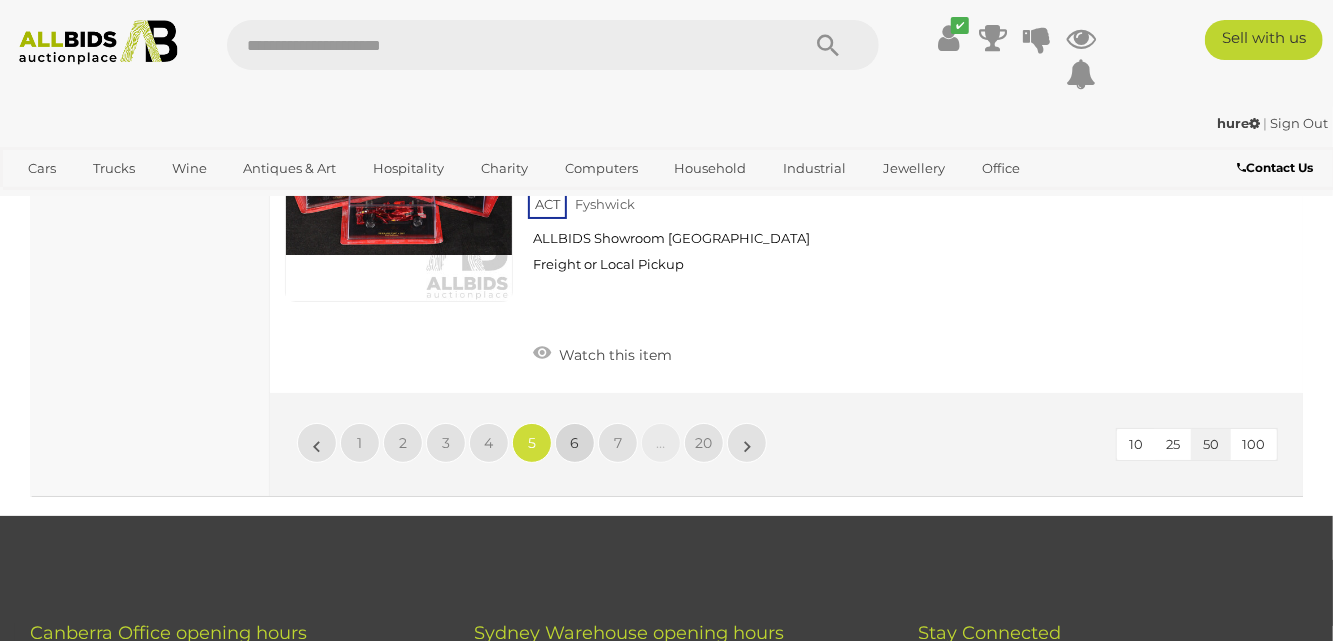 click on "6" at bounding box center [575, 443] 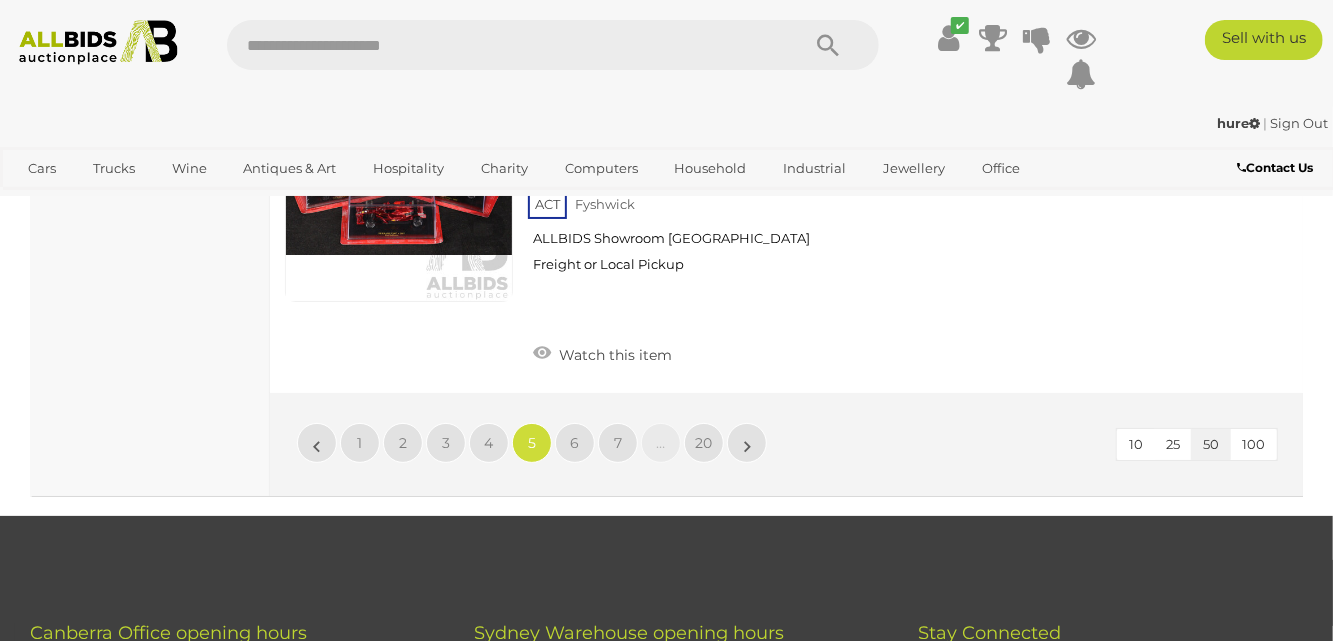 scroll, scrollTop: 446, scrollLeft: 0, axis: vertical 